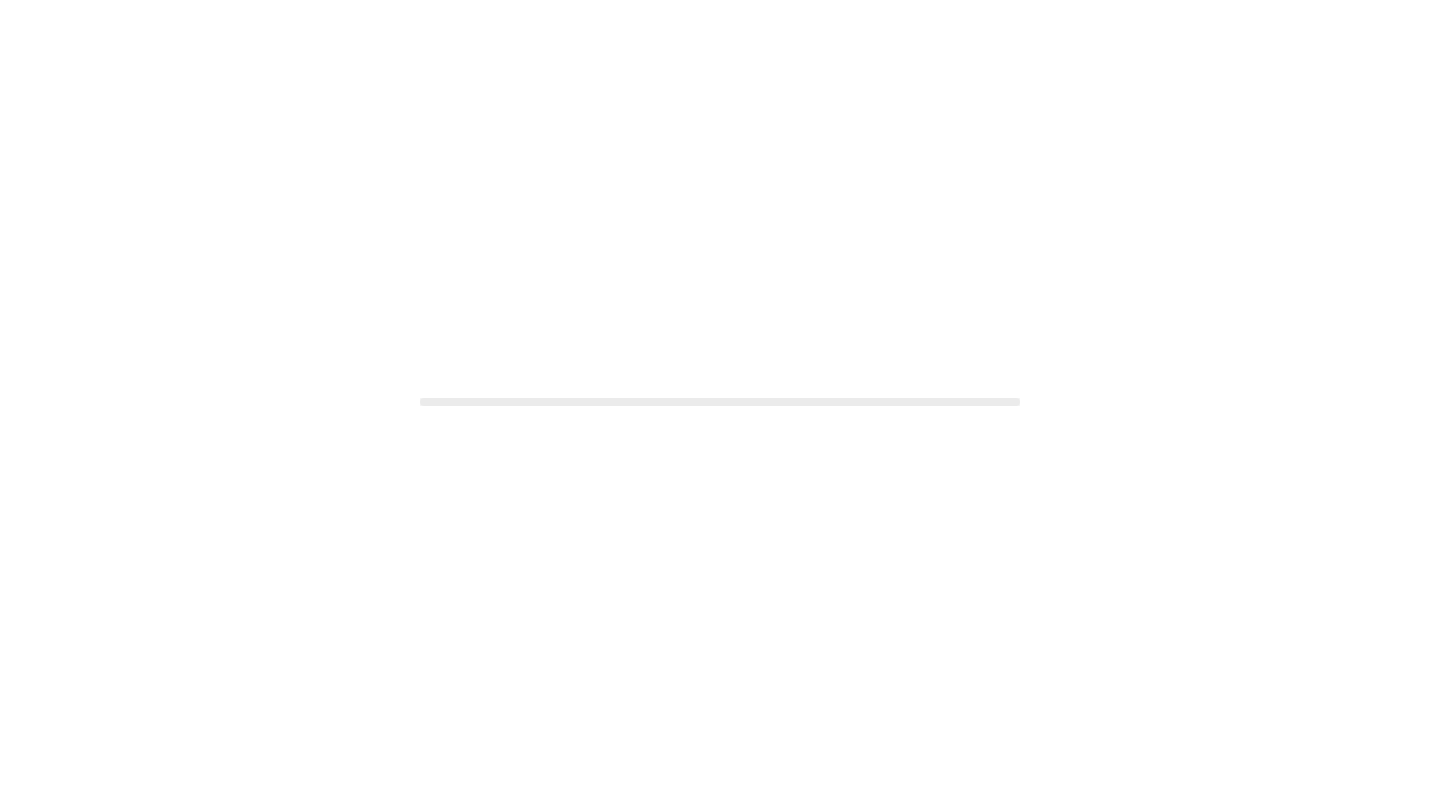 scroll, scrollTop: 0, scrollLeft: 0, axis: both 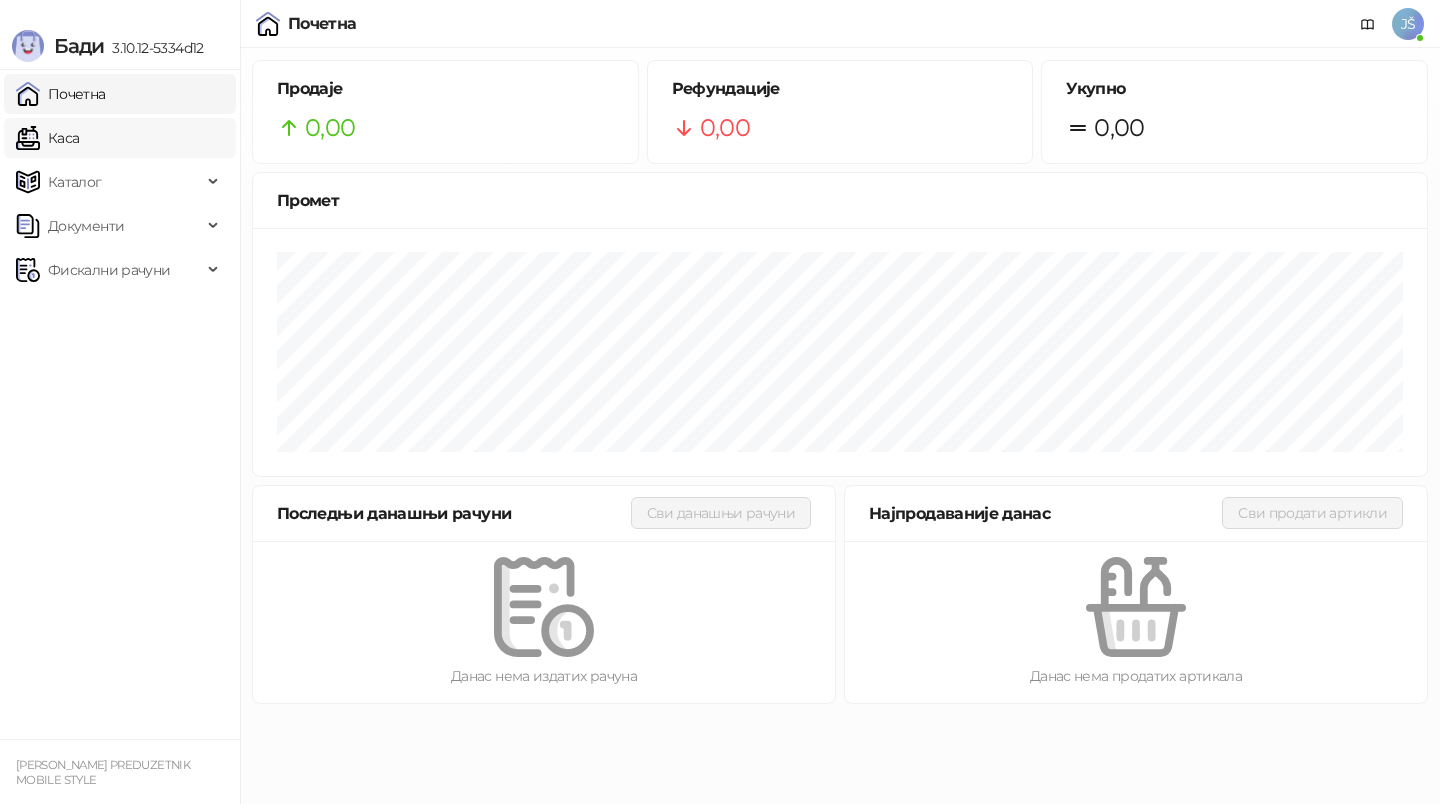 click on "Каса" at bounding box center (47, 138) 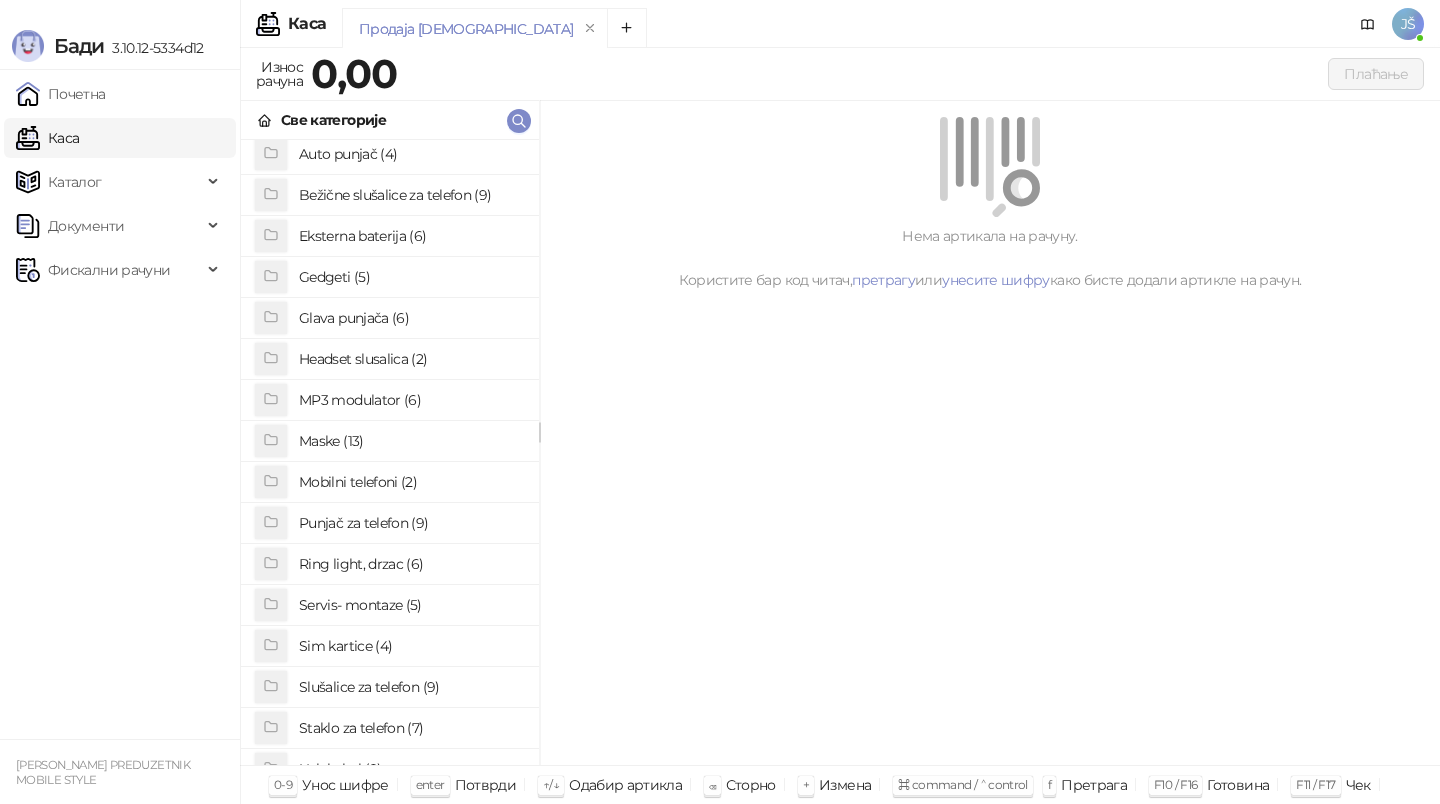 scroll, scrollTop: 74, scrollLeft: 0, axis: vertical 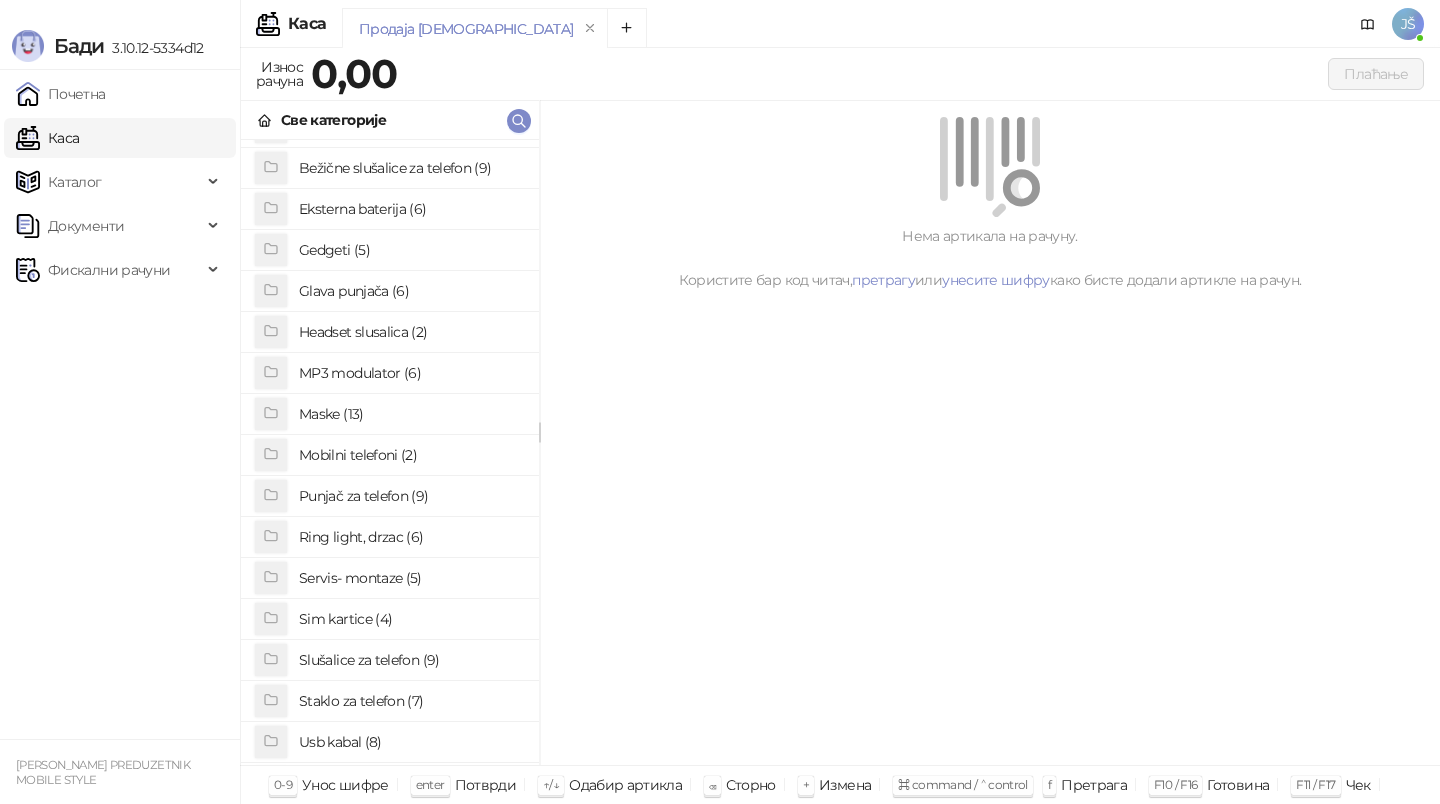 click on "Sim kartice (4)" at bounding box center (411, 619) 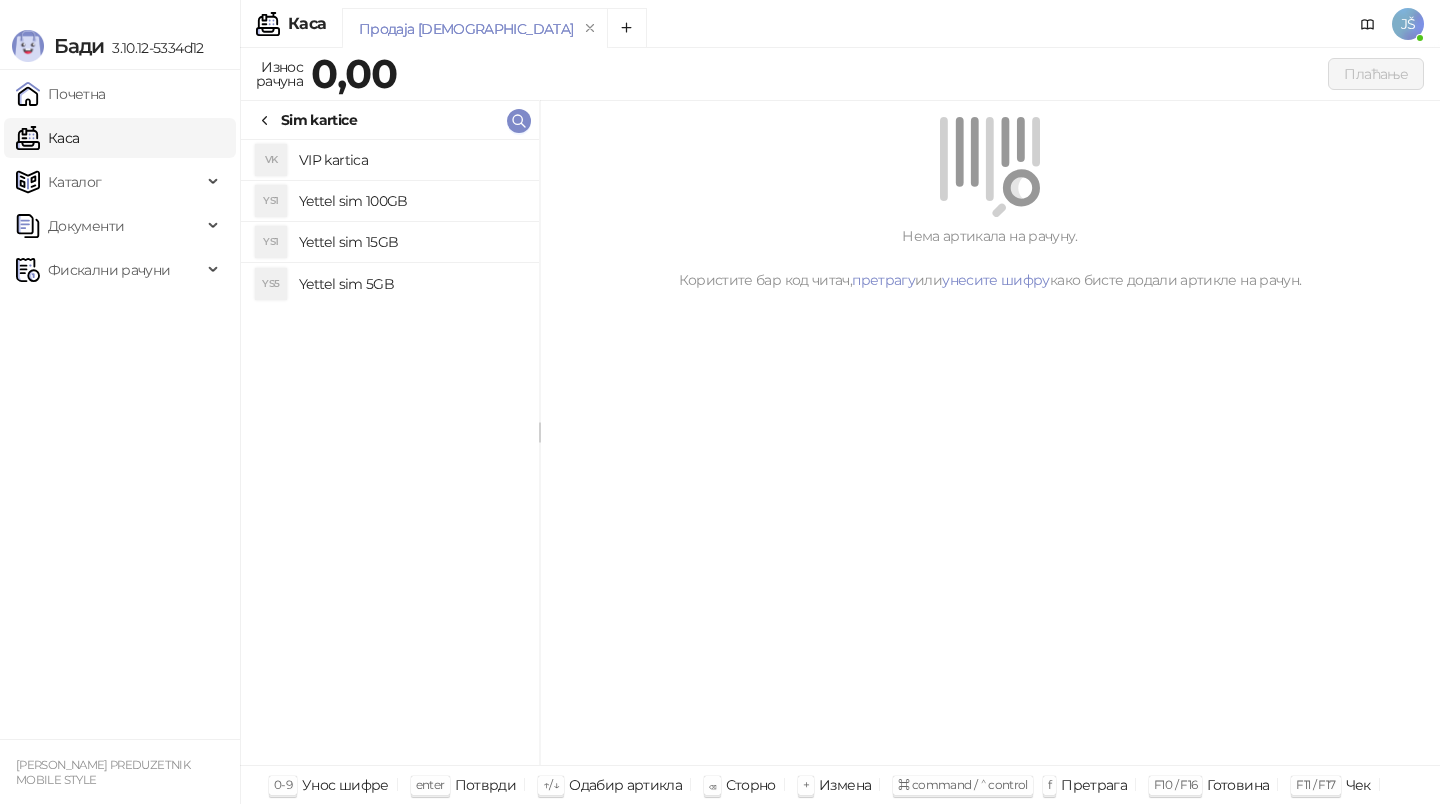 click on "Yettel sim 5GB" at bounding box center [411, 284] 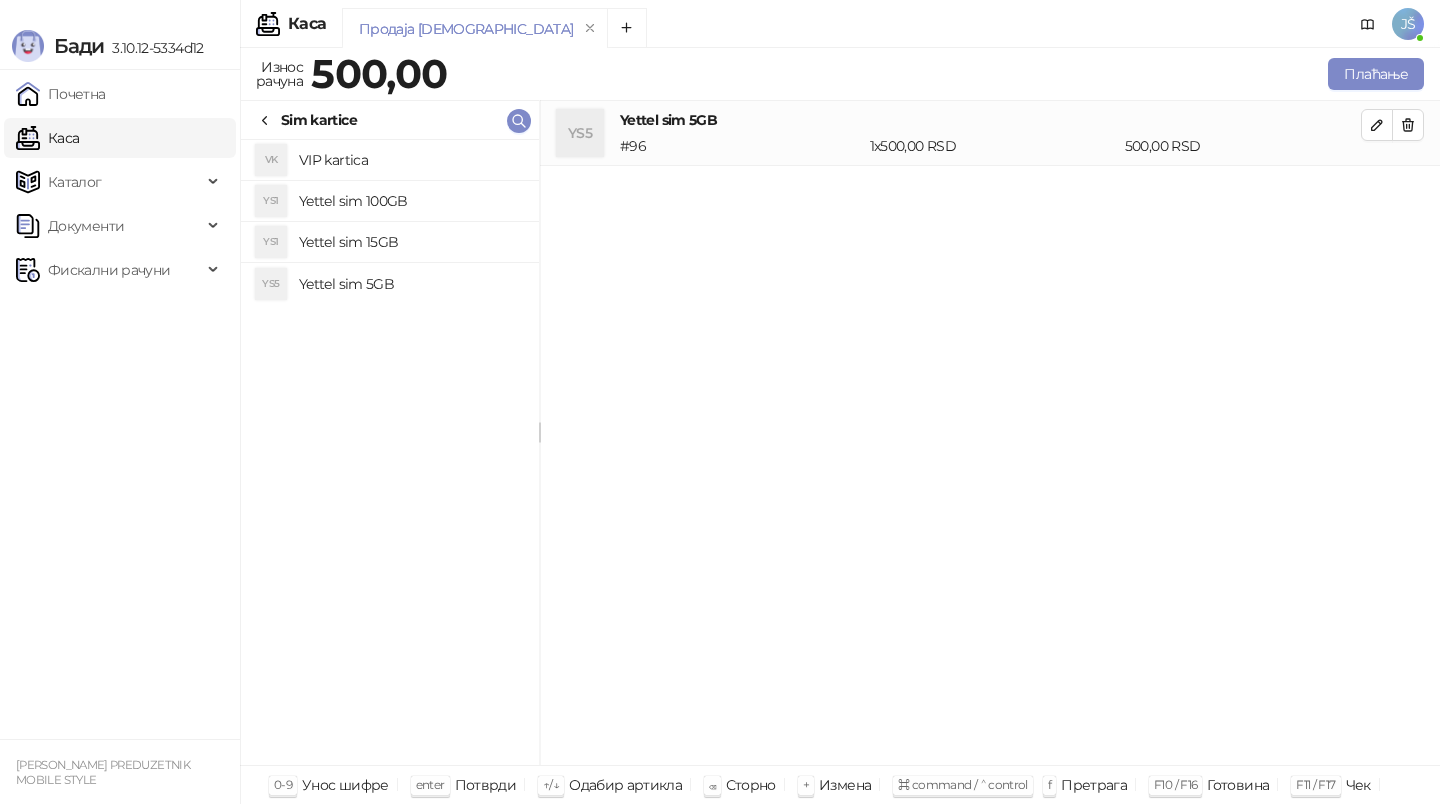 click on "Yettel sim 5GB" at bounding box center [411, 284] 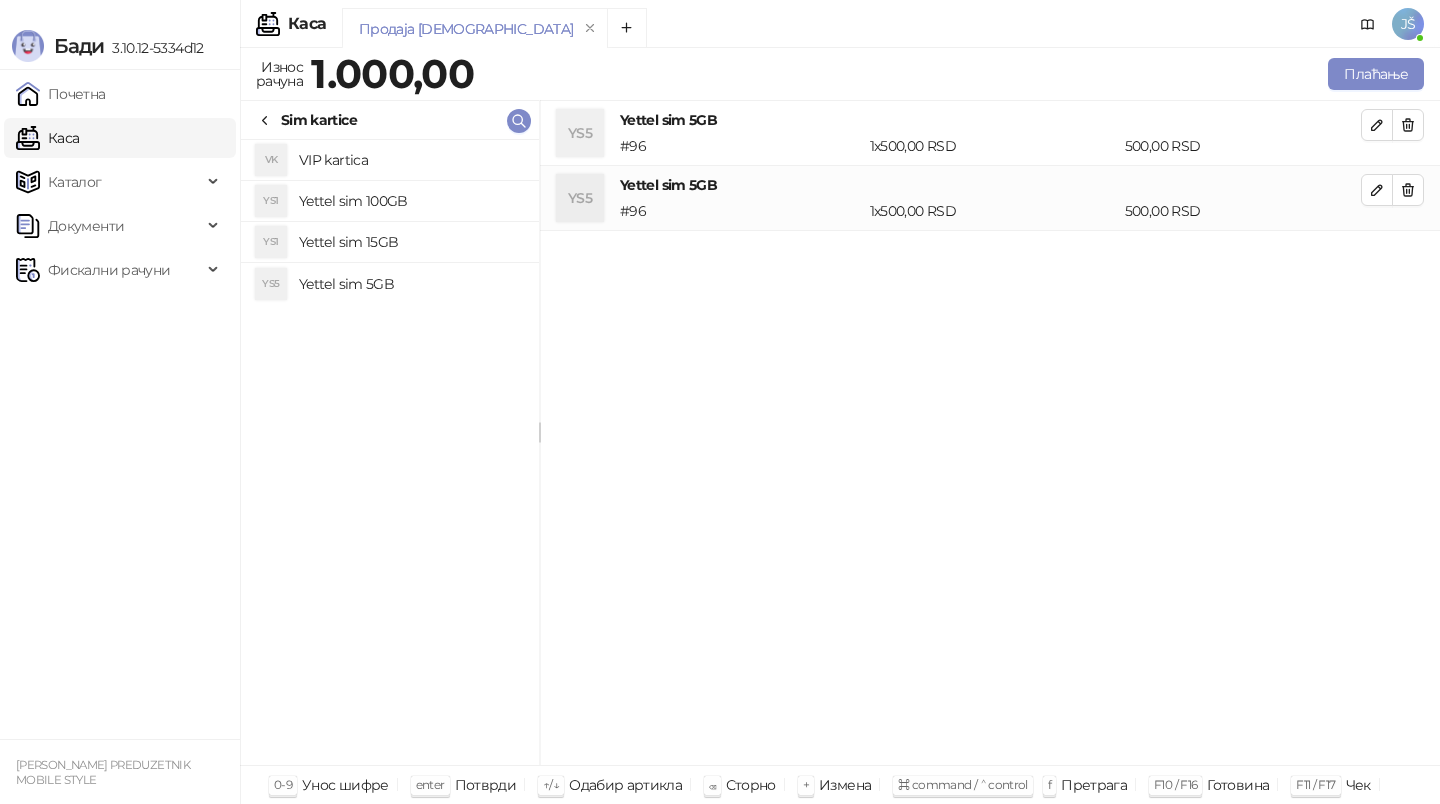 click on "Yettel sim 5GB" at bounding box center (411, 284) 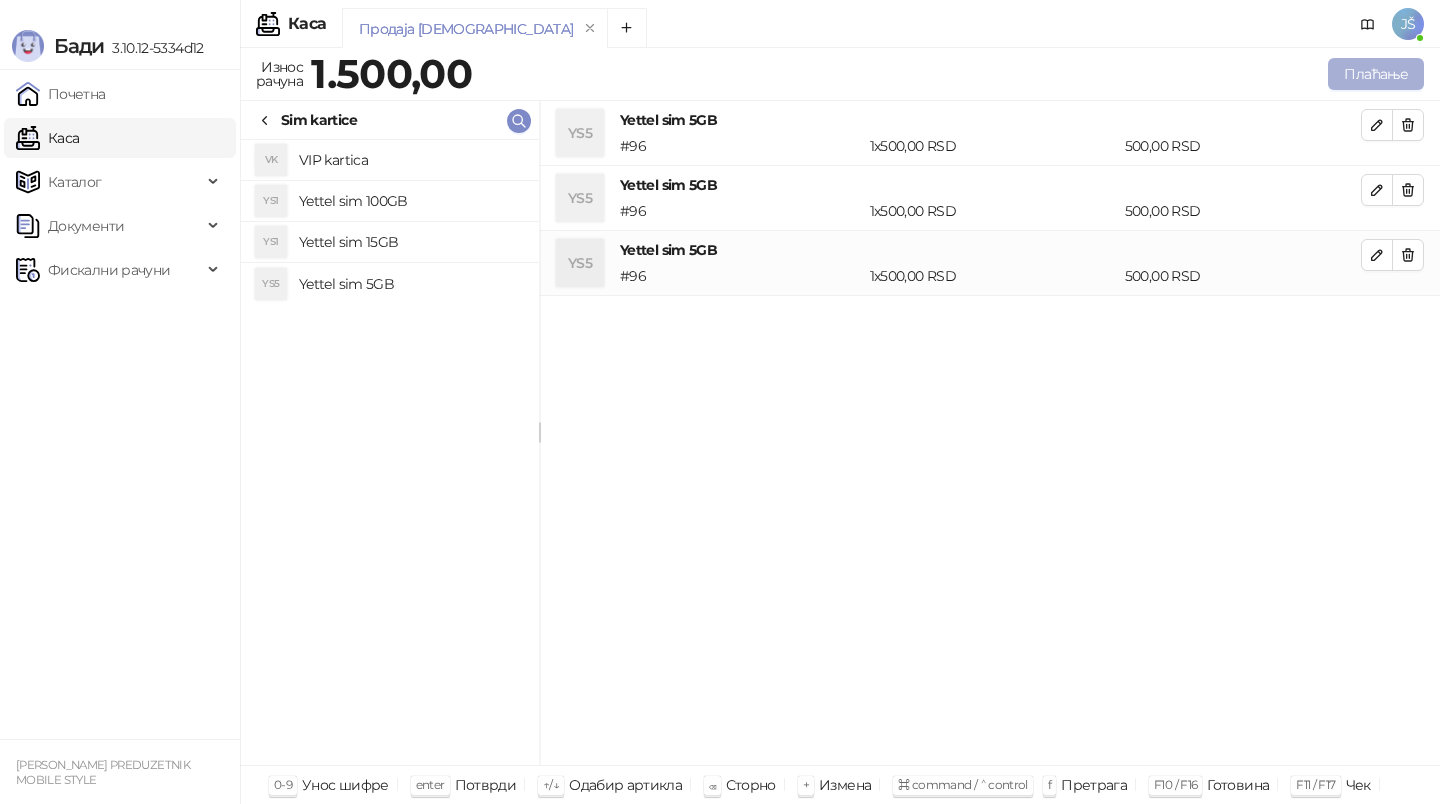 click on "Плаћање" at bounding box center [1376, 74] 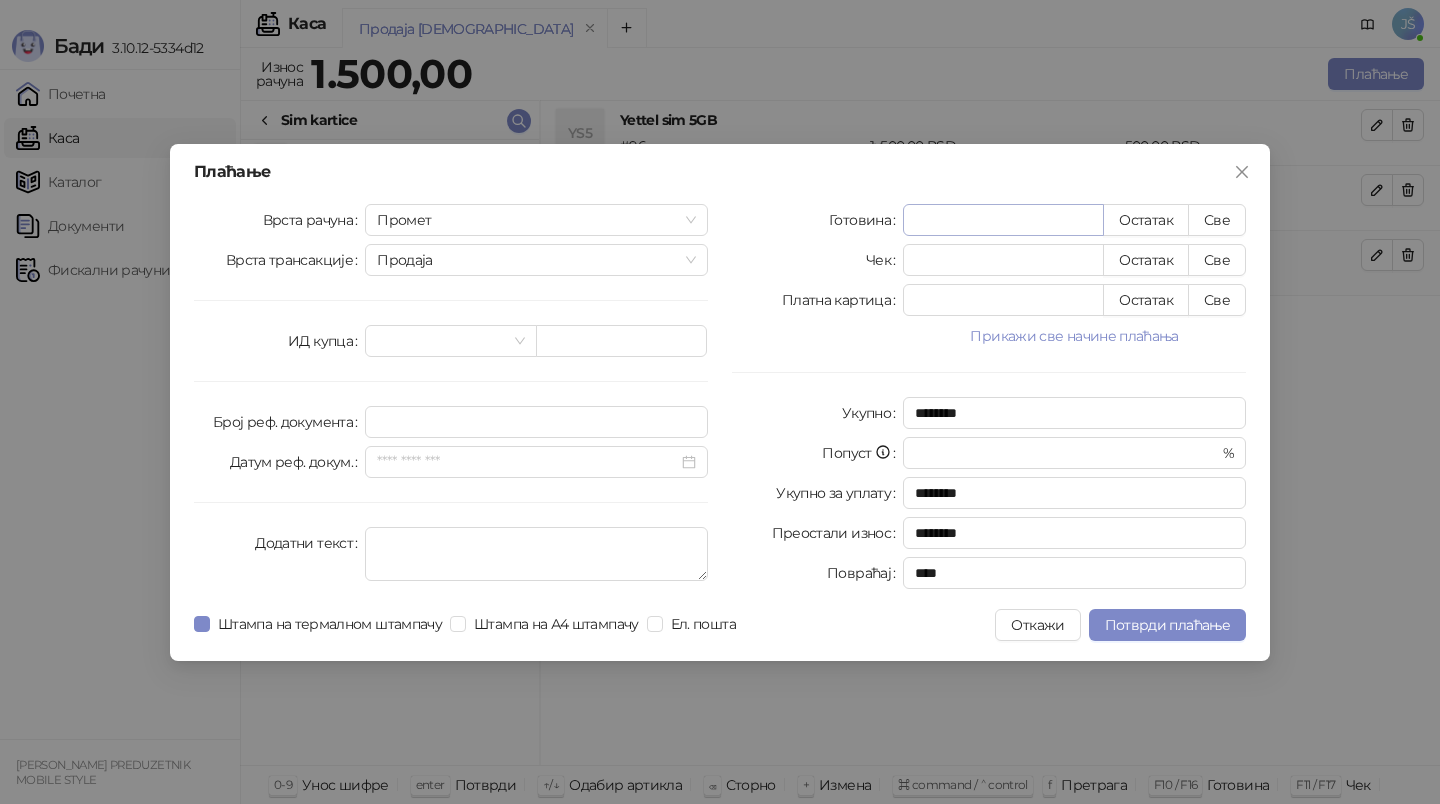 type on "*" 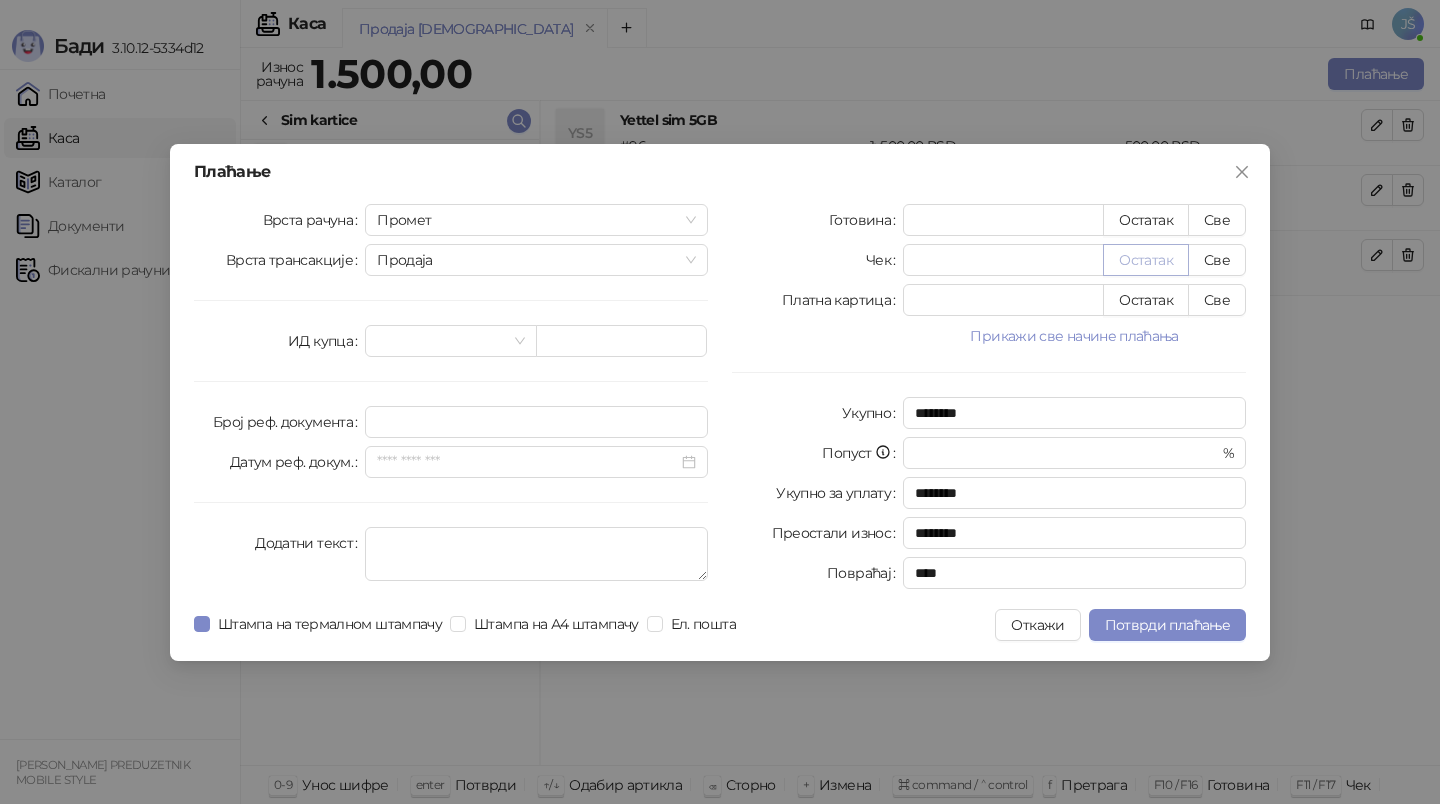 type on "********" 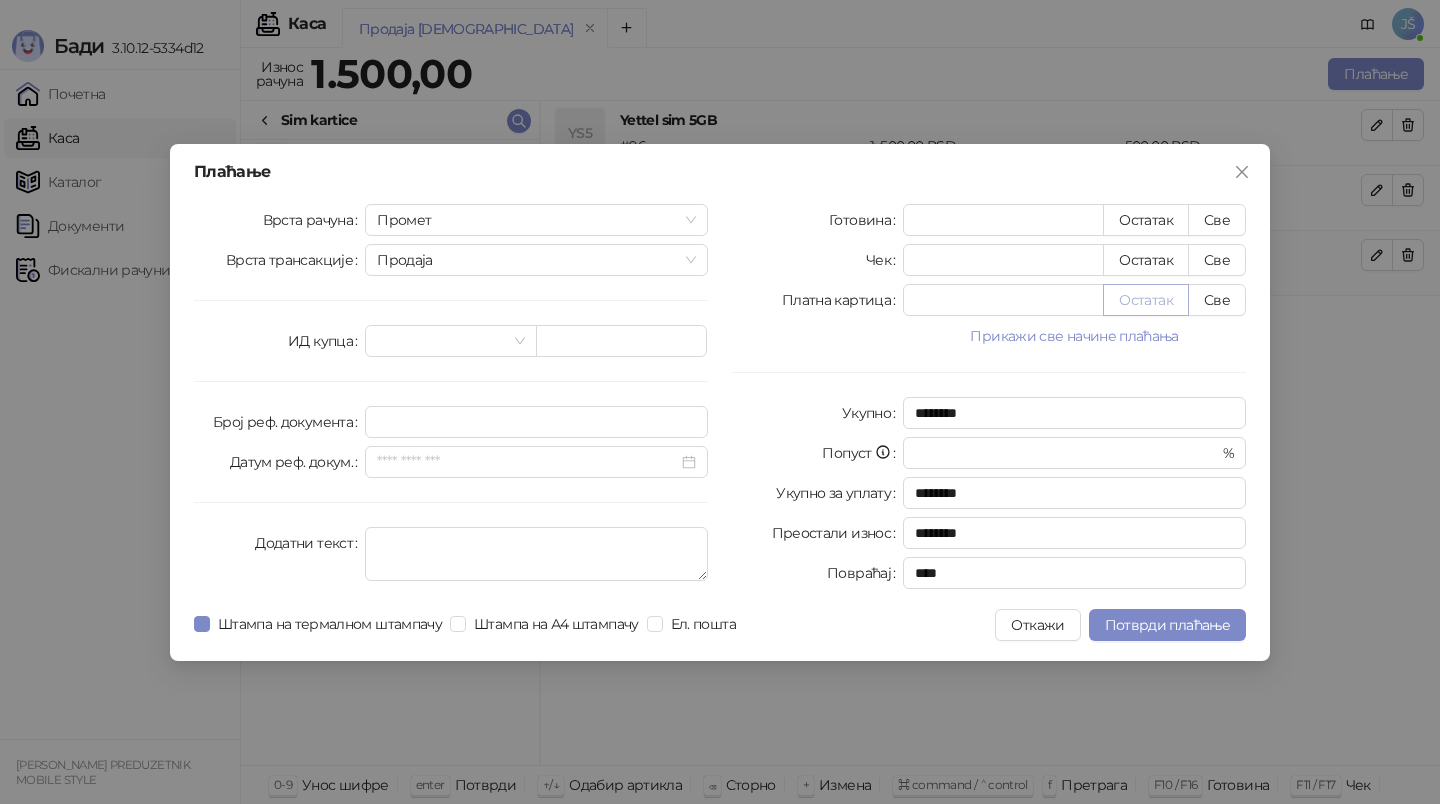 type on "***" 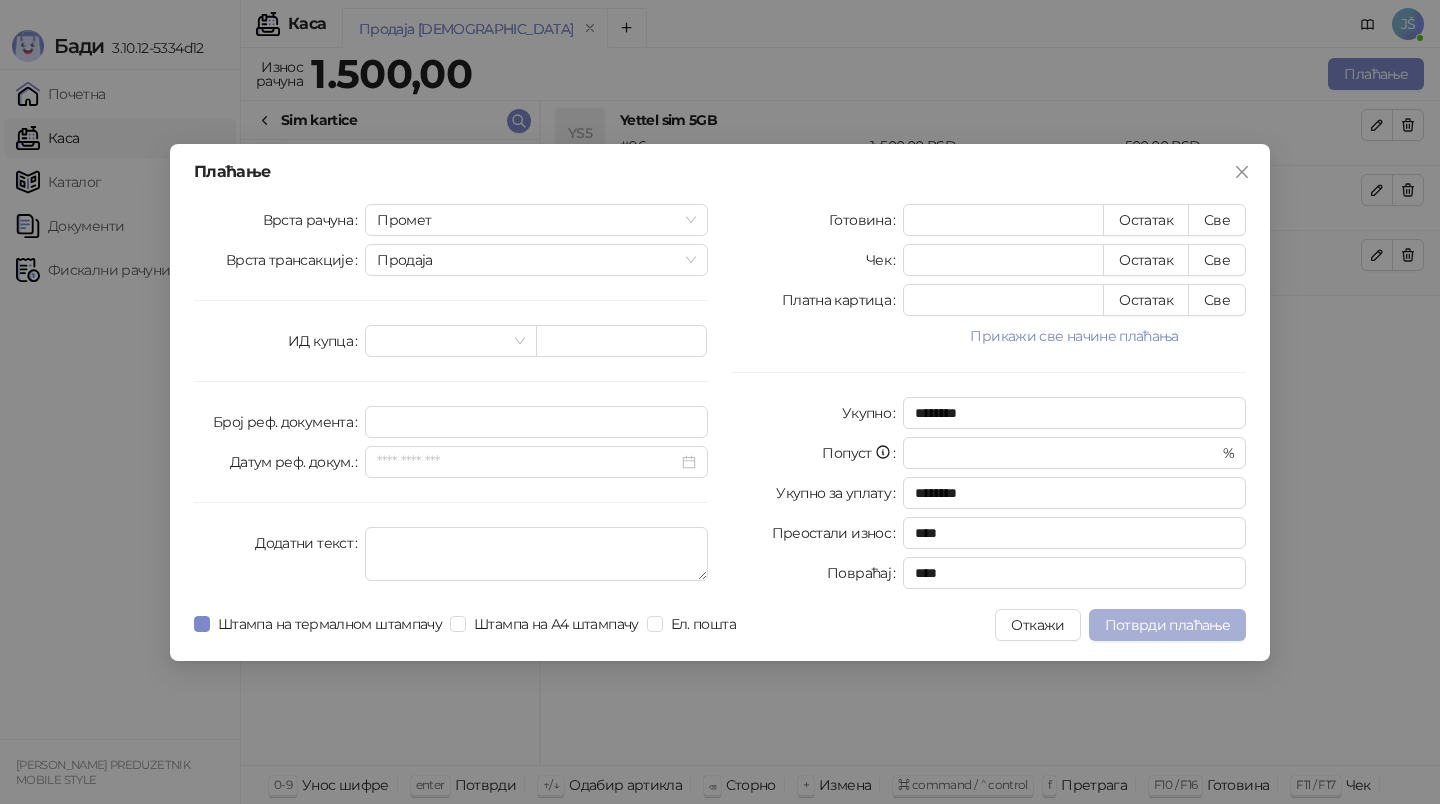 click on "Потврди плаћање" at bounding box center [1167, 625] 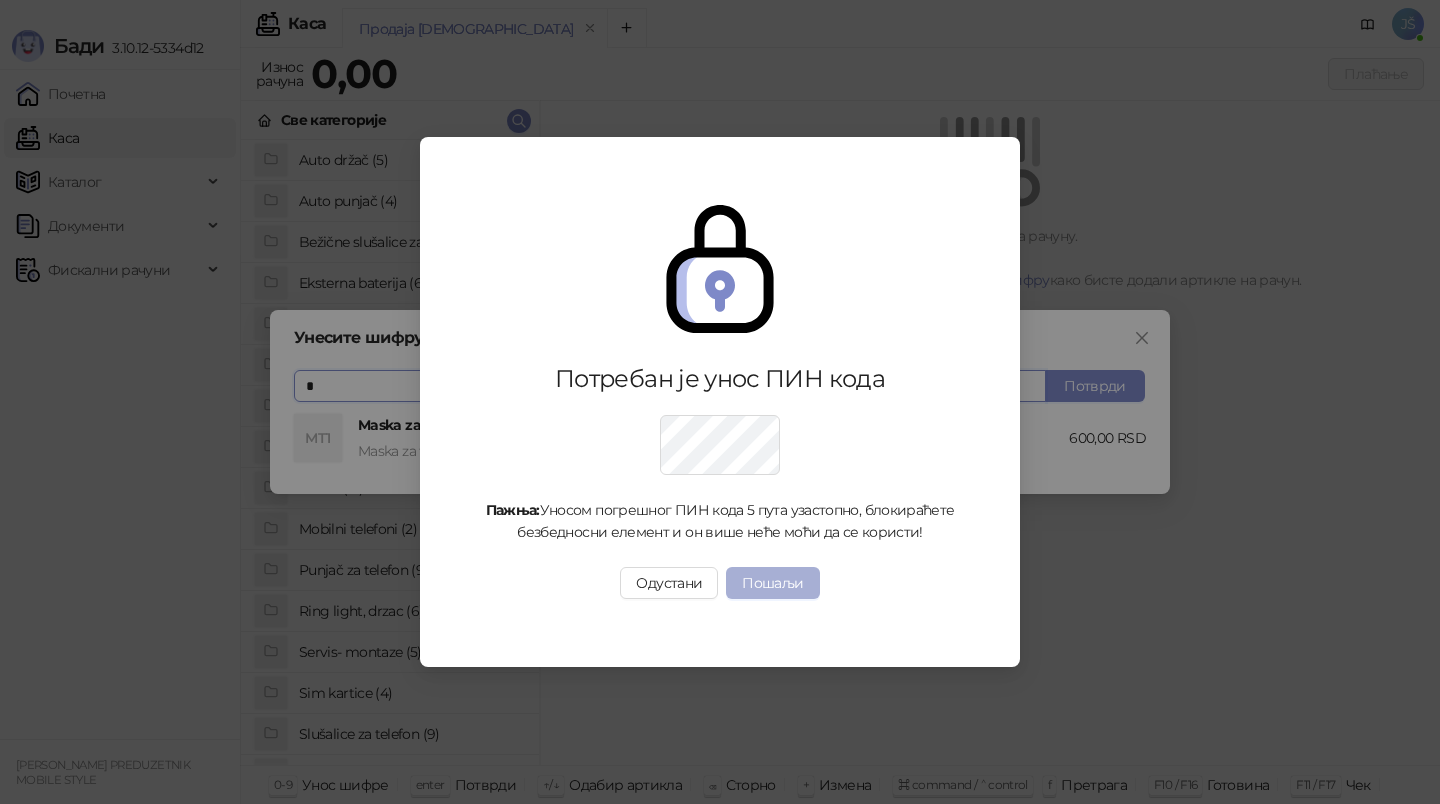 click on "Пошаљи" at bounding box center [772, 583] 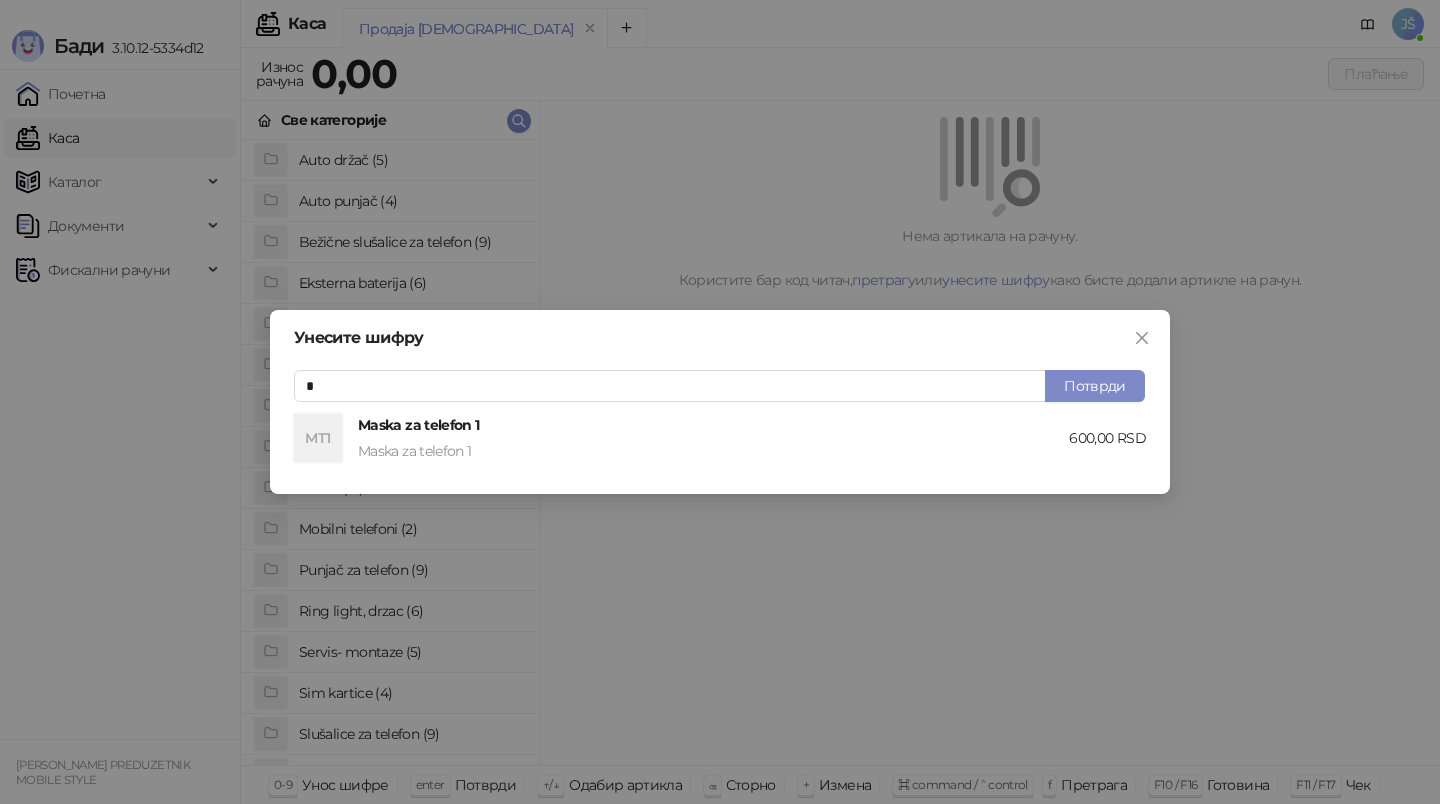 click on "Потребан је унос ПИН кода Пажња:  Уносом погрешног ПИН кода 5 пута узастопно, блокираћете безбедносни елемент и он више неће моћи да се користи! Одустани Пошаљи" at bounding box center [720, 402] 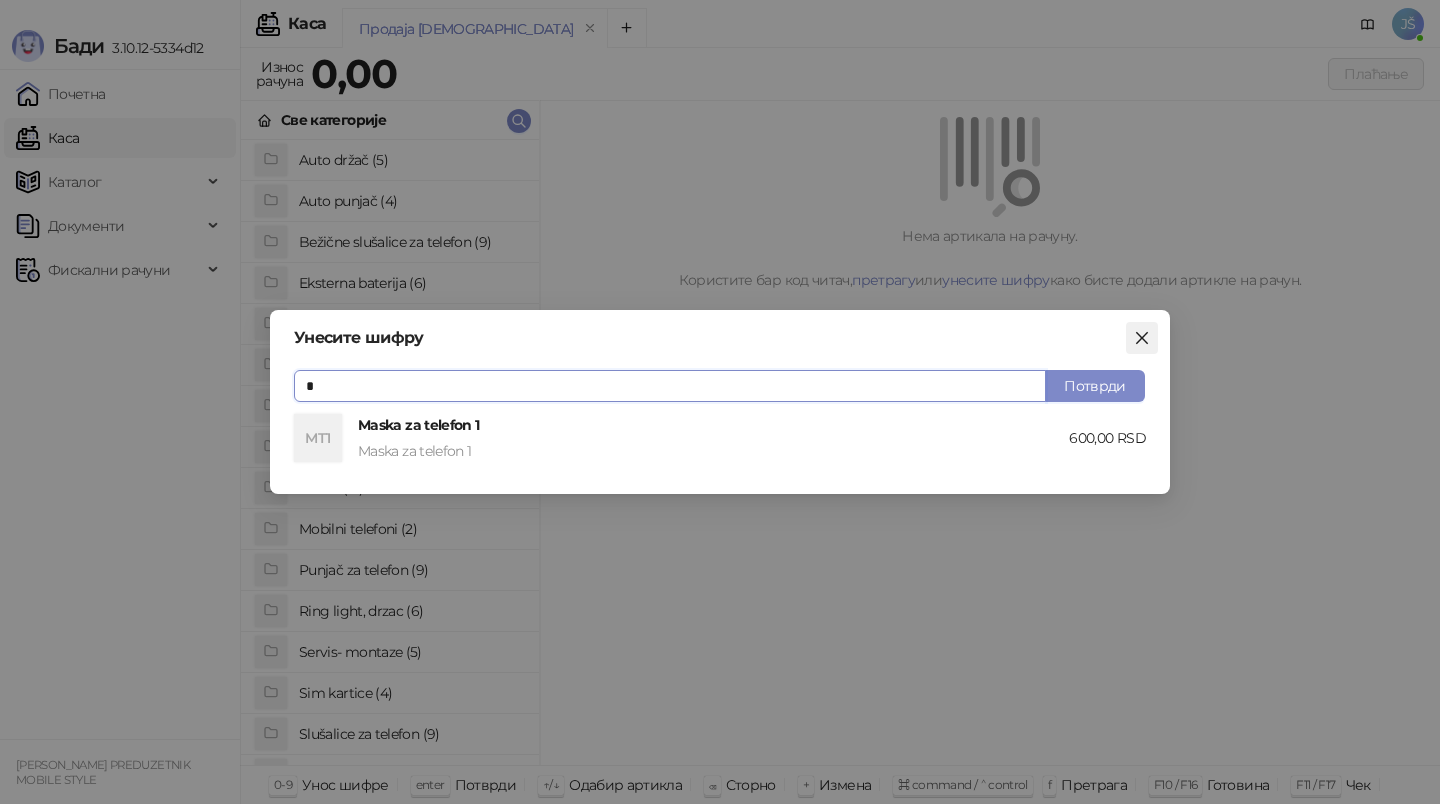 click 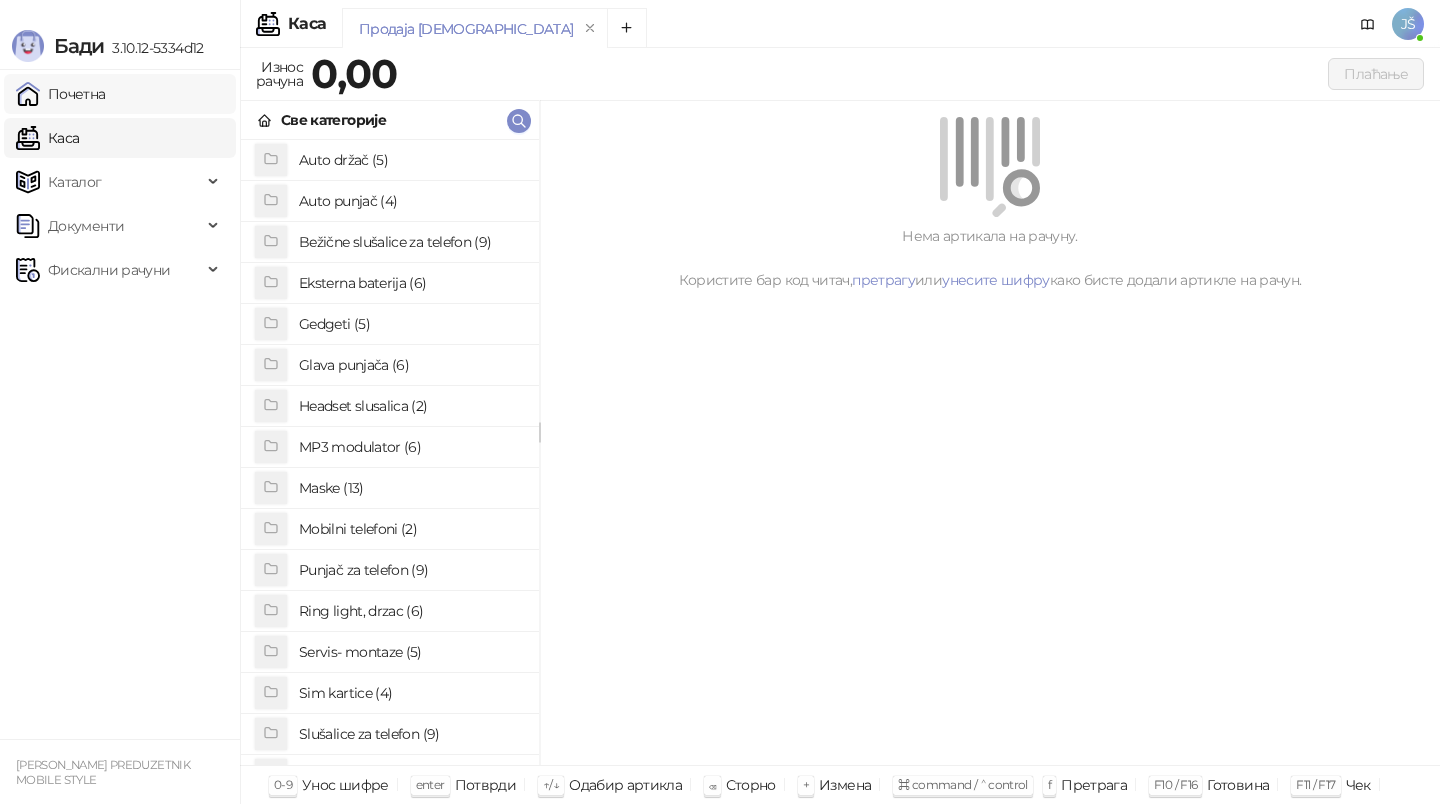 click on "Почетна" at bounding box center (61, 94) 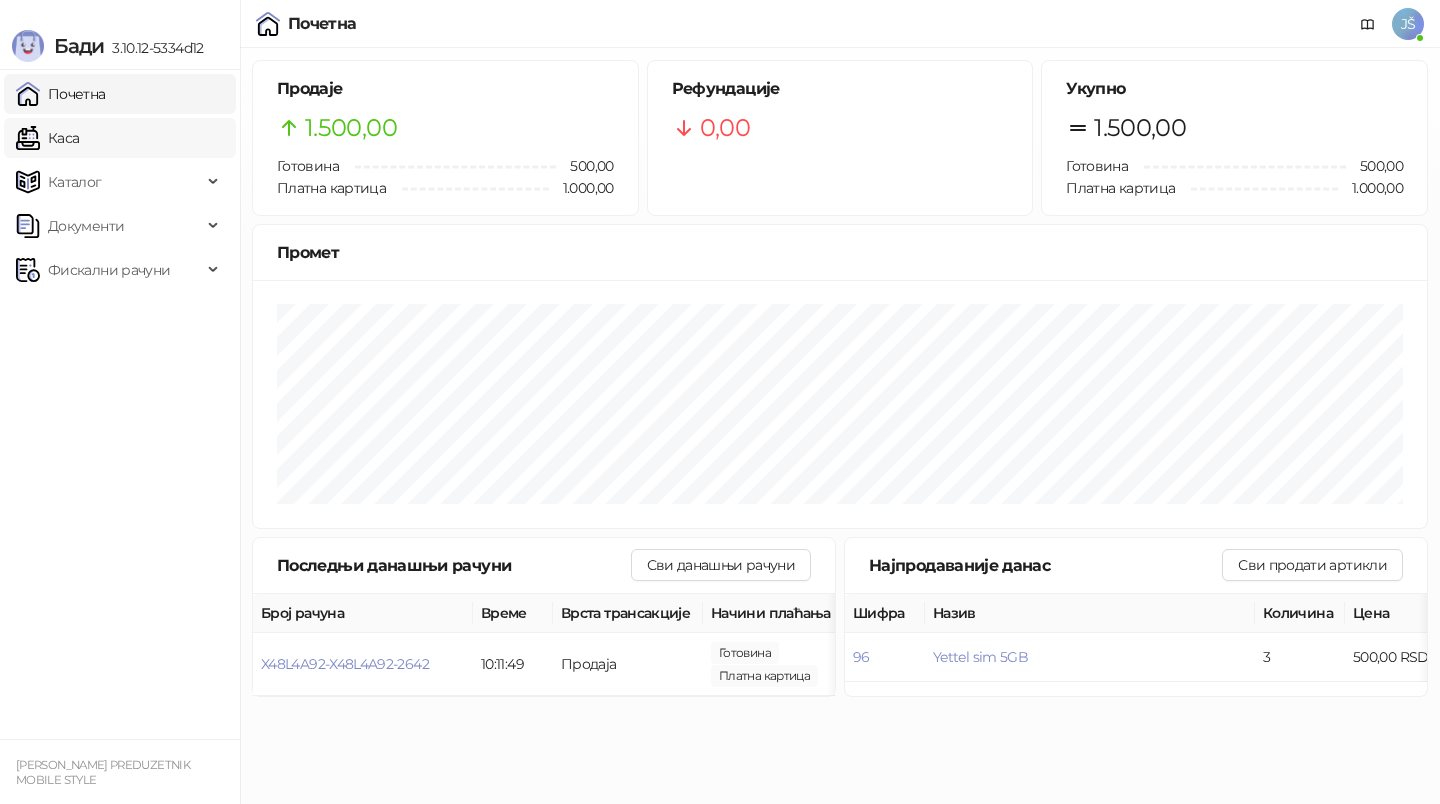 click on "Каса" at bounding box center (47, 138) 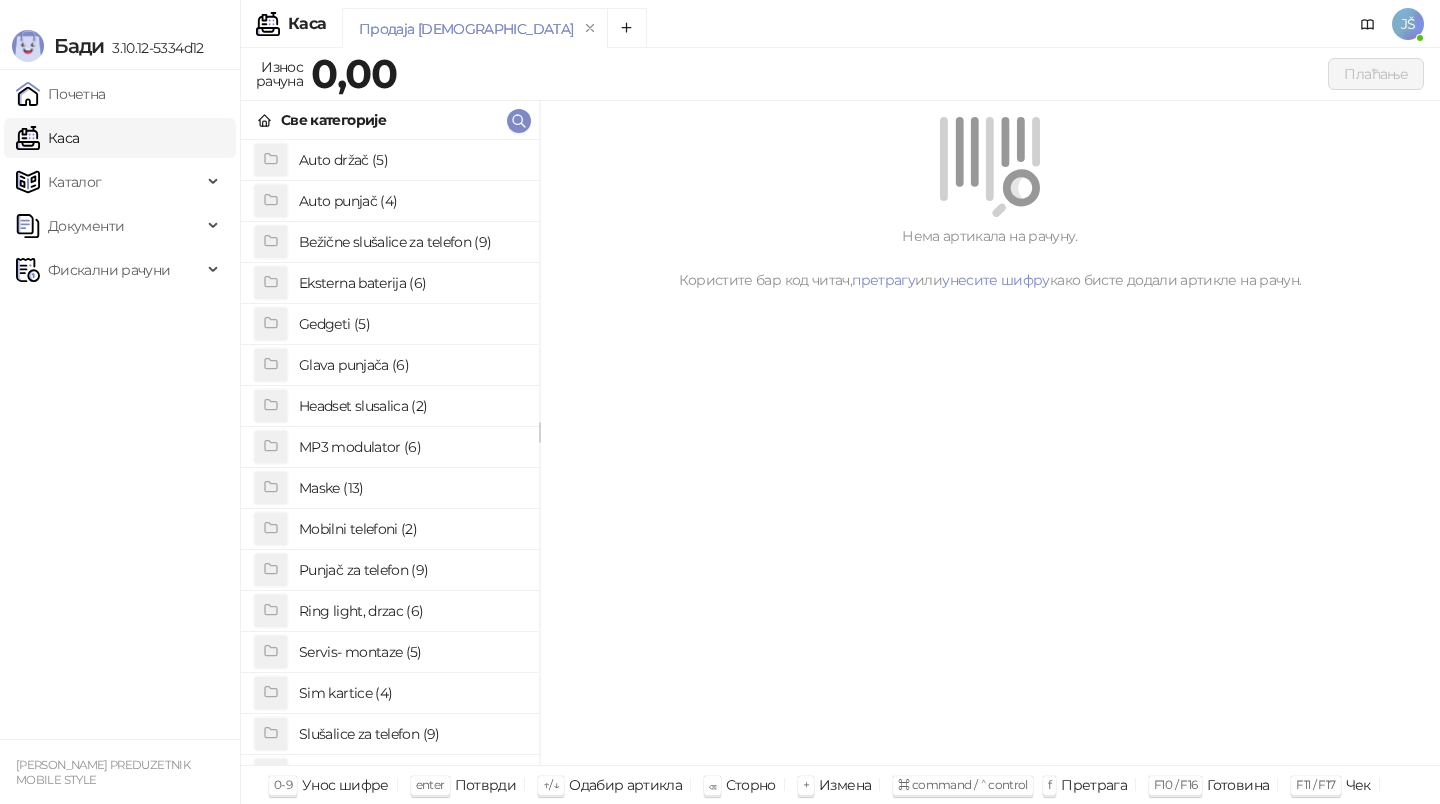 click on "Punjač za telefon  (9)" at bounding box center [411, 570] 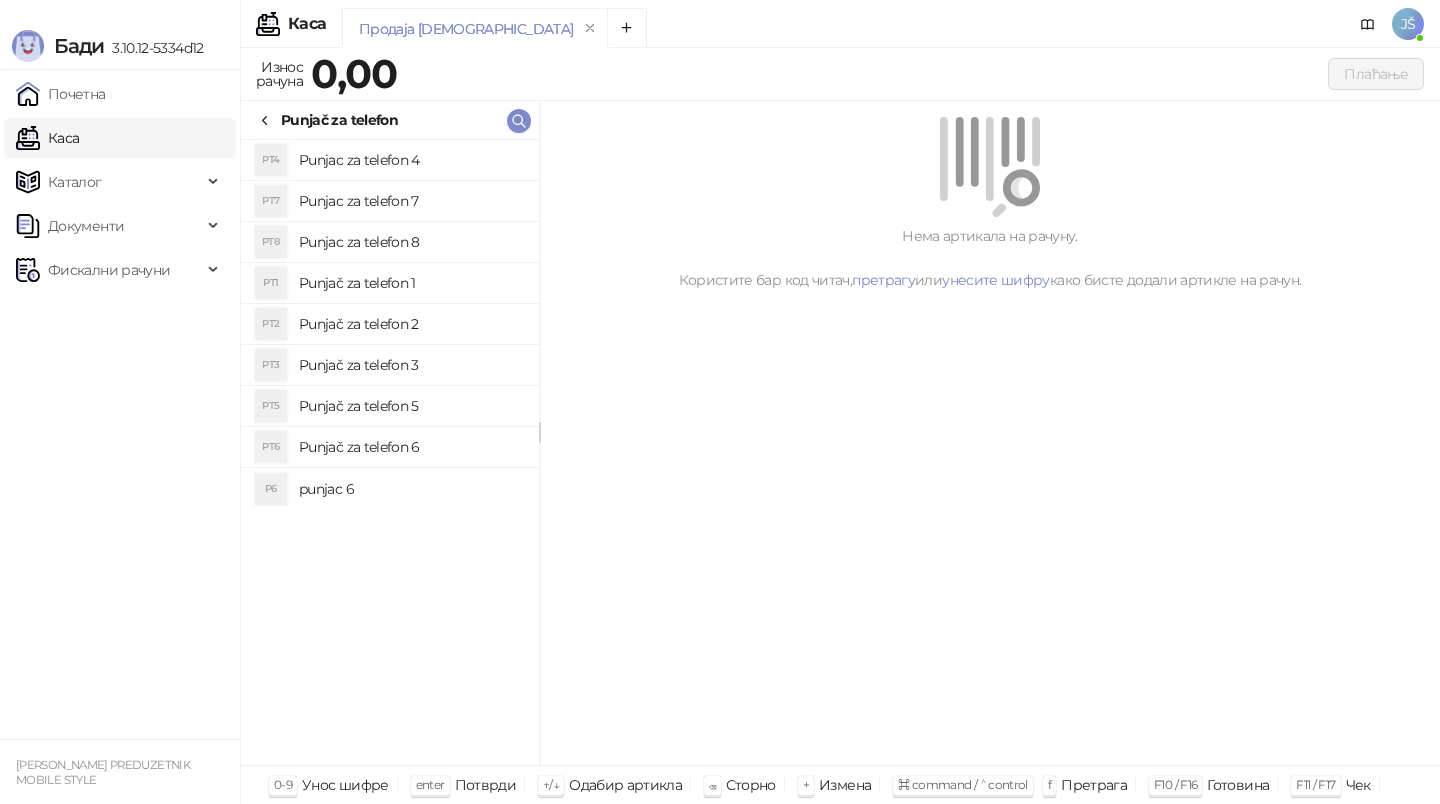 click on "Punjač za telefon 1" at bounding box center [411, 283] 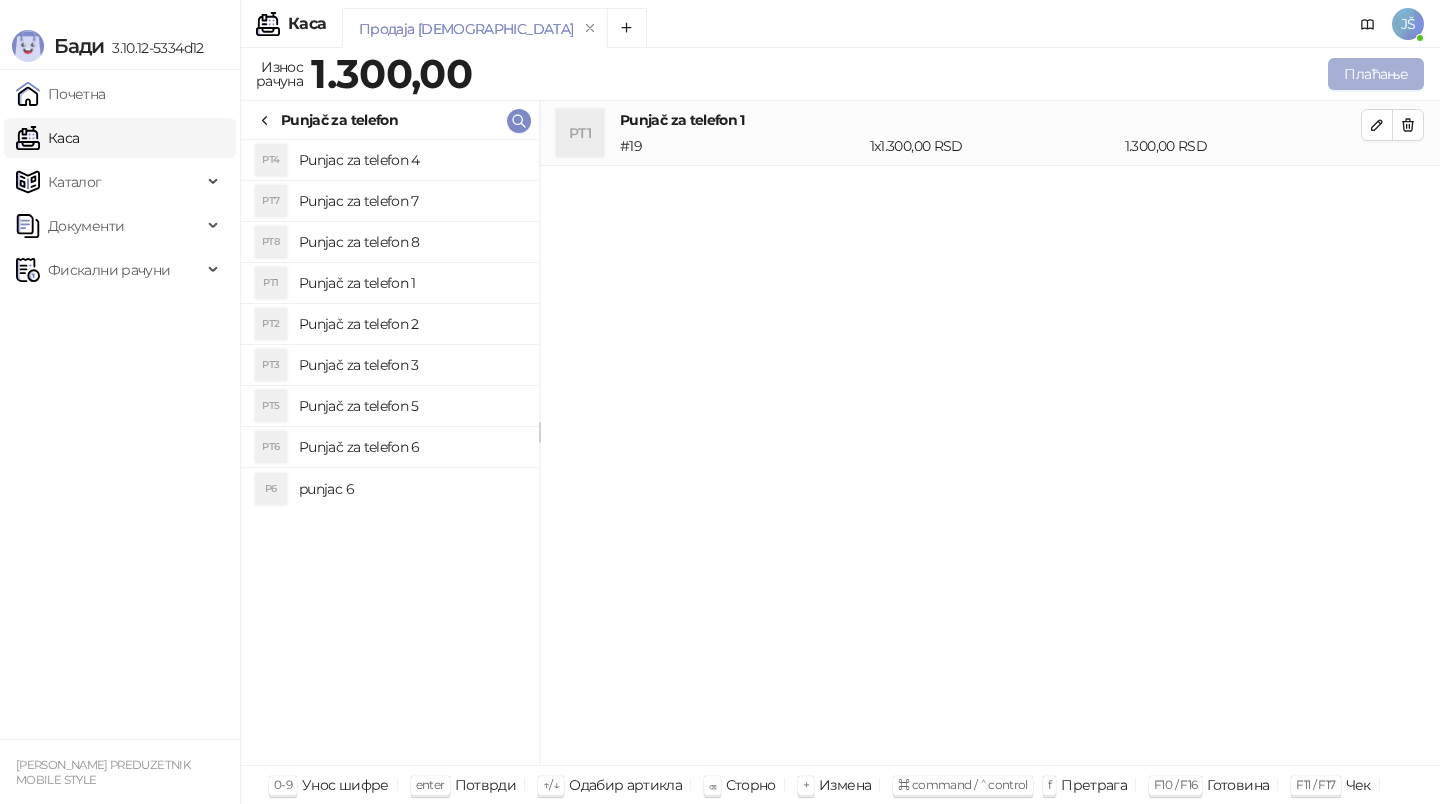 click on "Плаћање" at bounding box center (1376, 74) 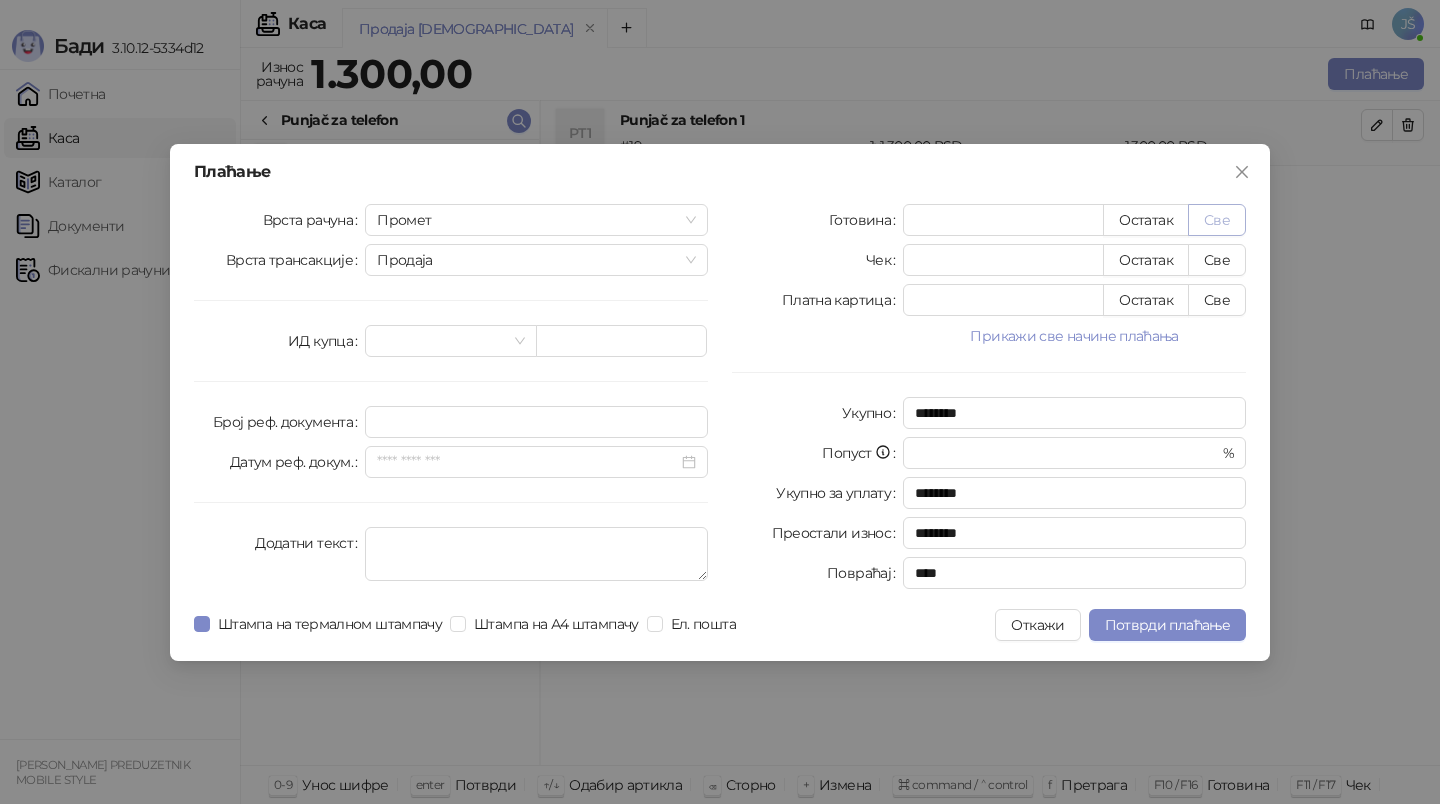 click on "Све" at bounding box center (1217, 220) 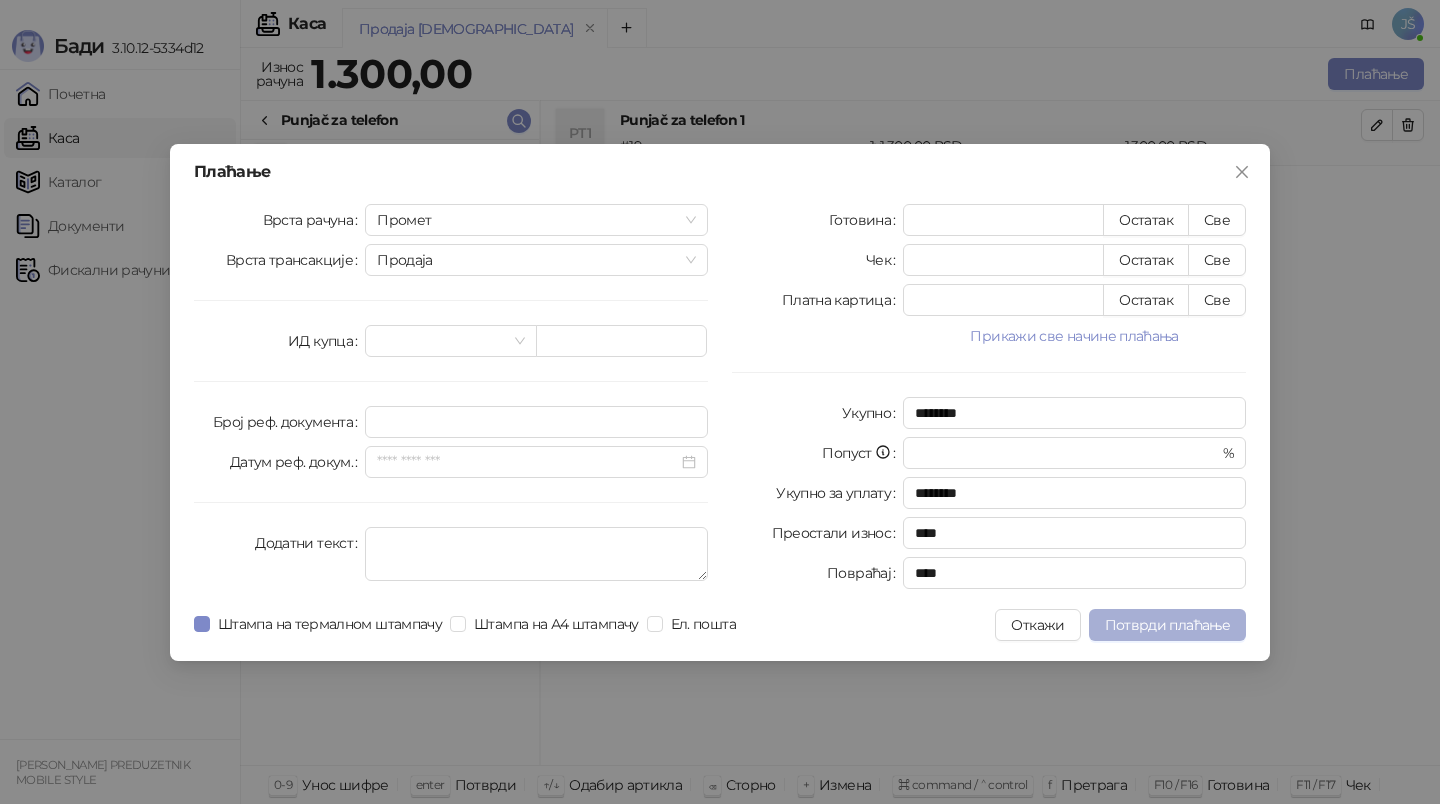 click on "Потврди плаћање" at bounding box center [1167, 625] 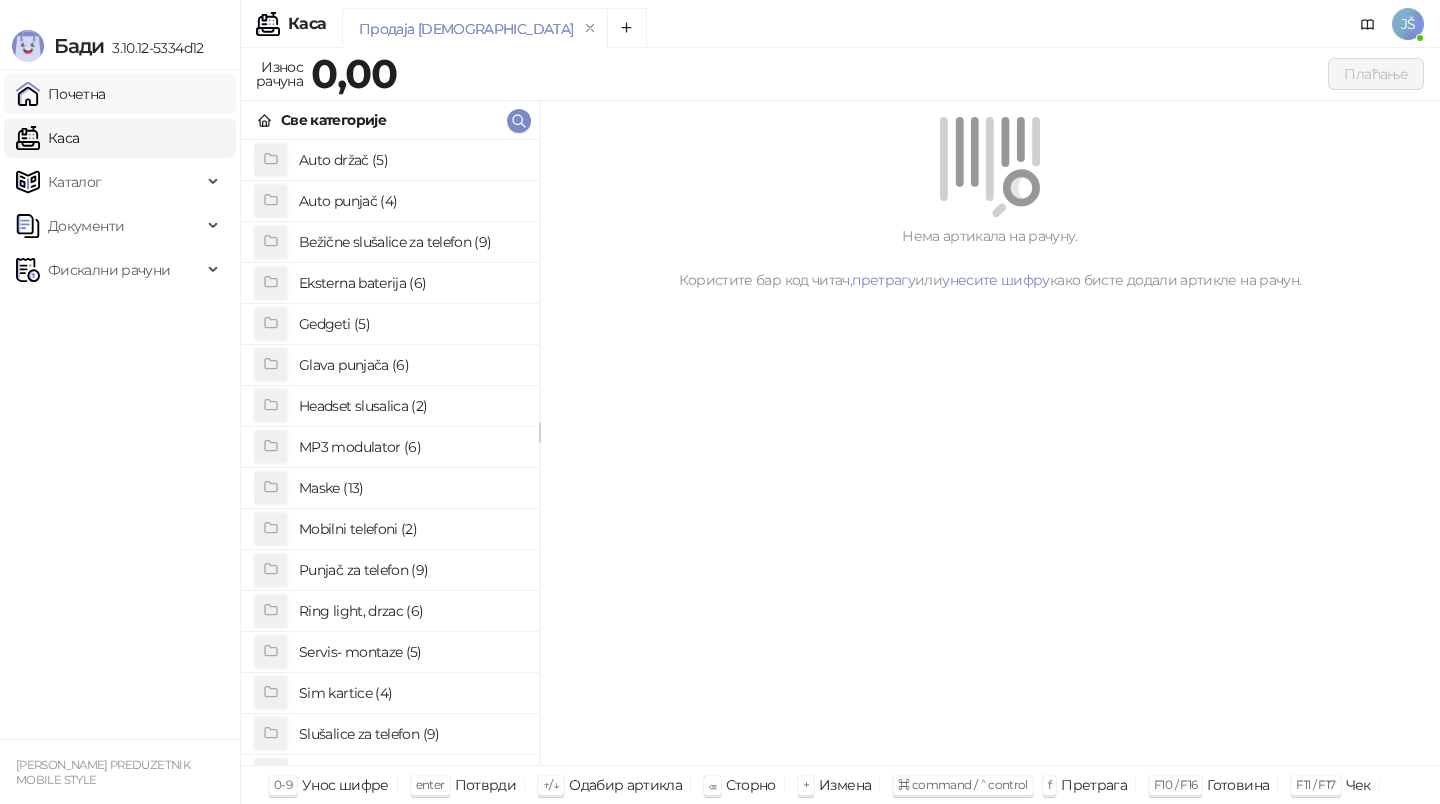 click on "Почетна" at bounding box center (61, 94) 